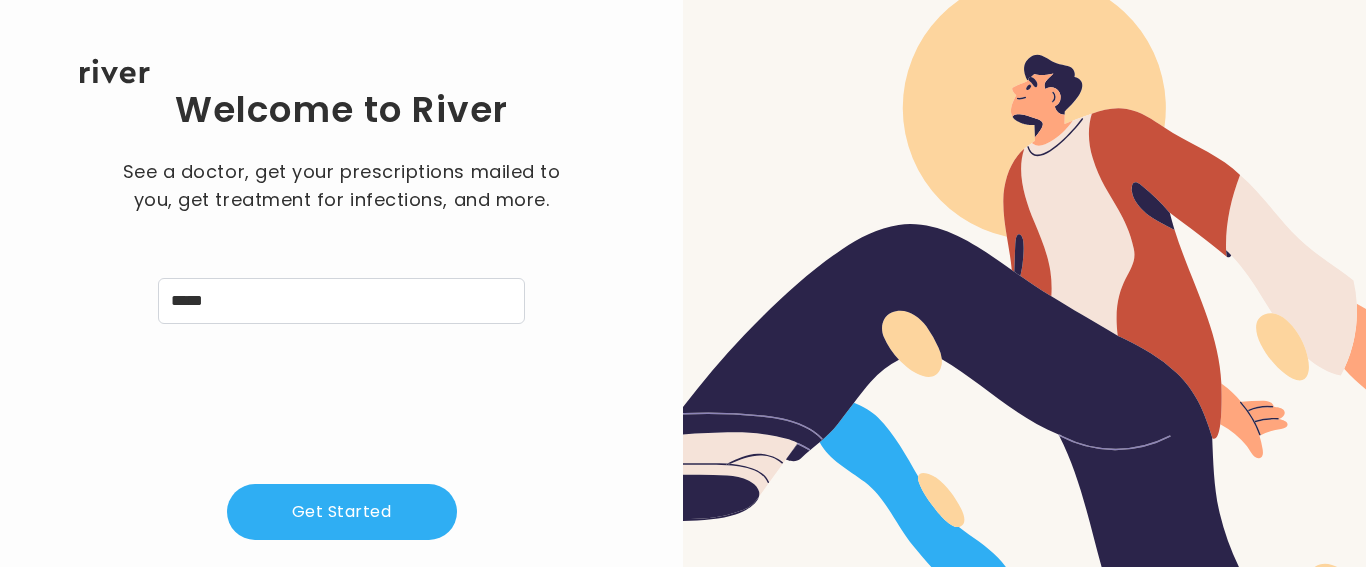 scroll, scrollTop: 0, scrollLeft: 0, axis: both 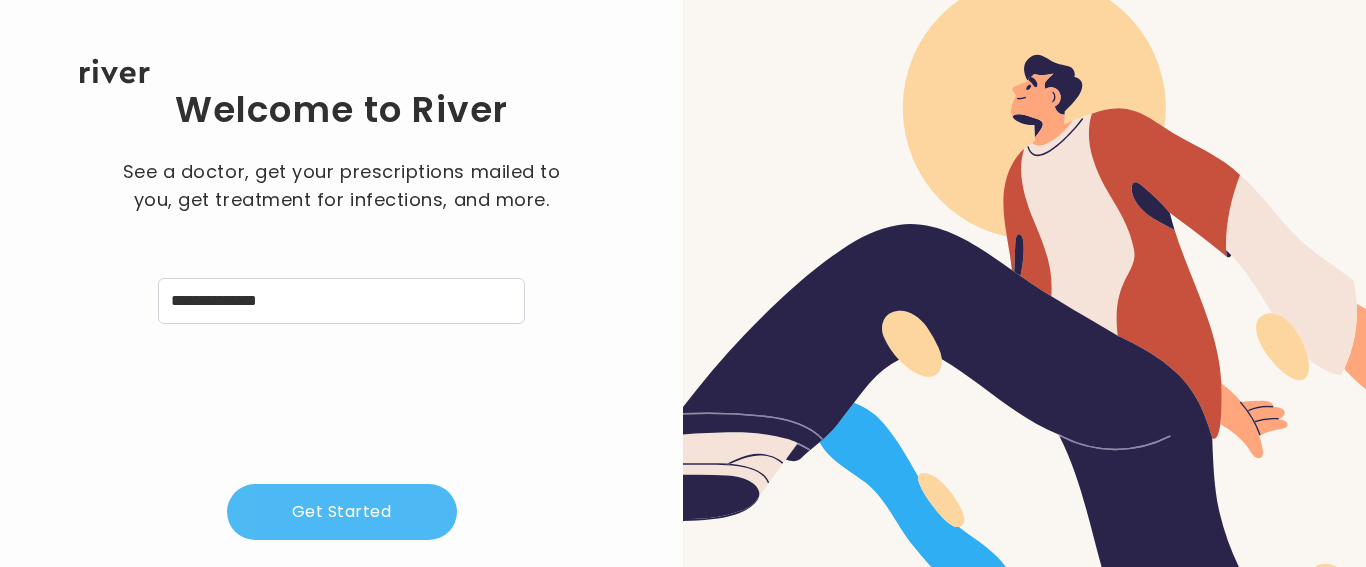 type on "**********" 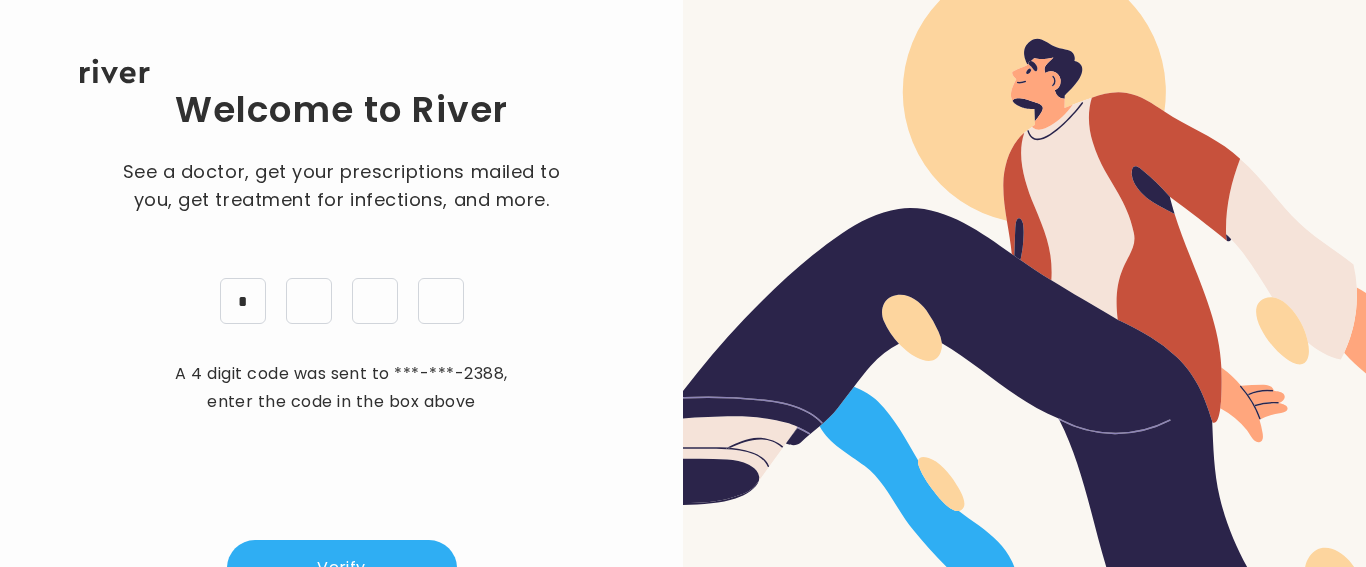type on "*" 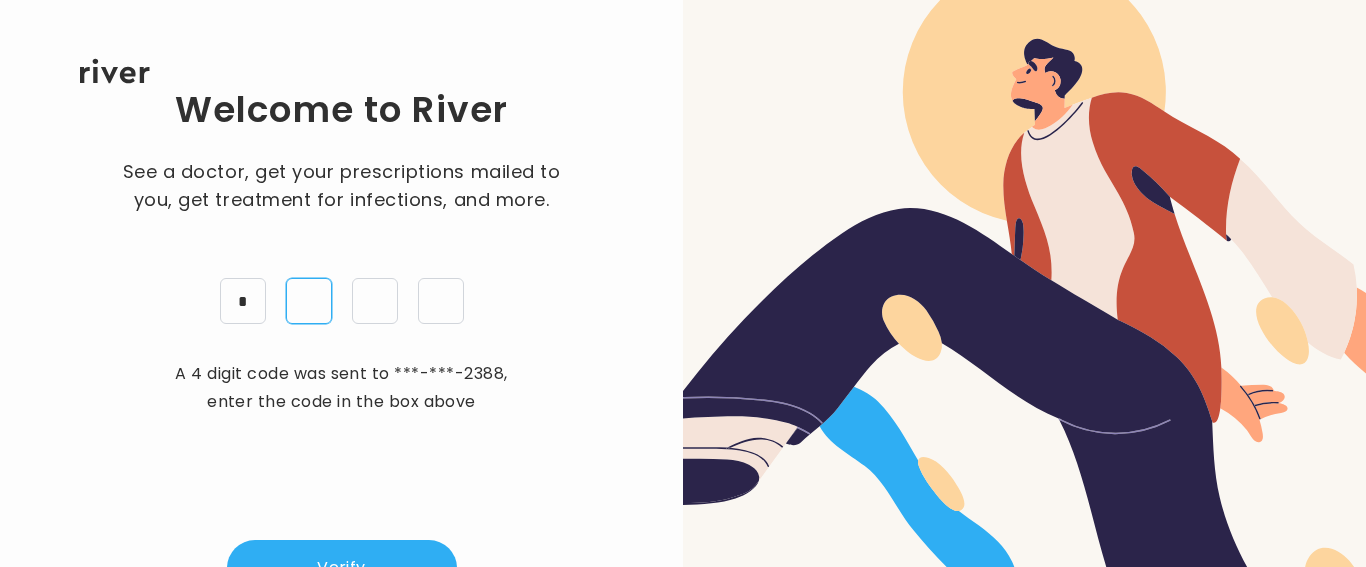 type on "*" 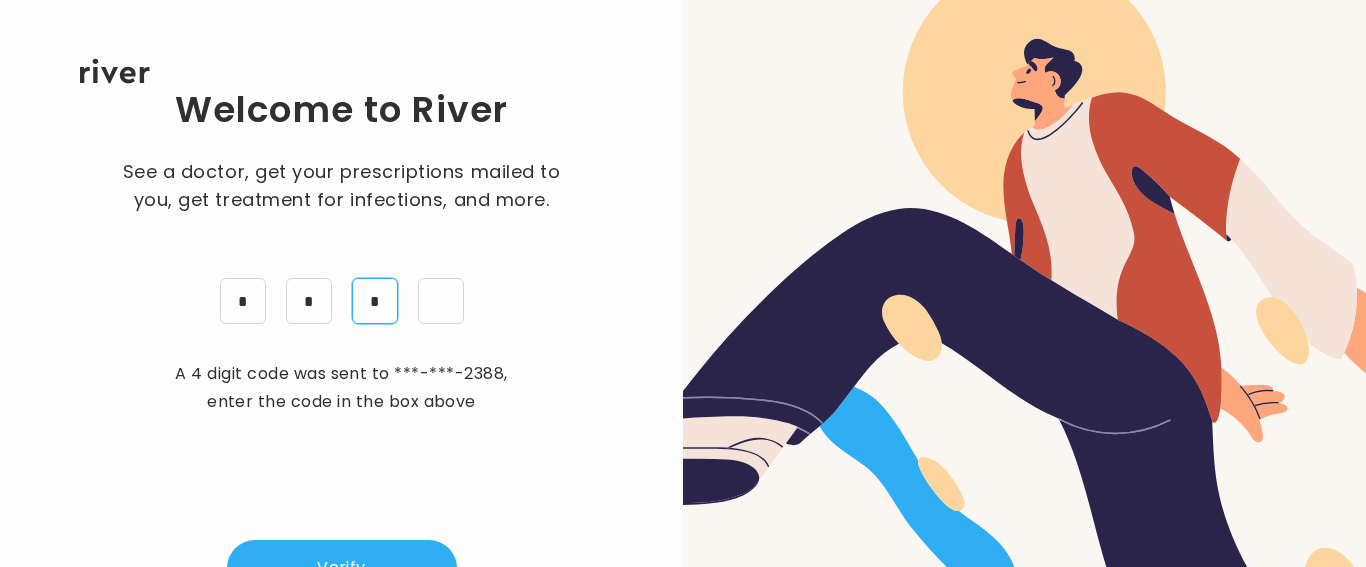 type on "*" 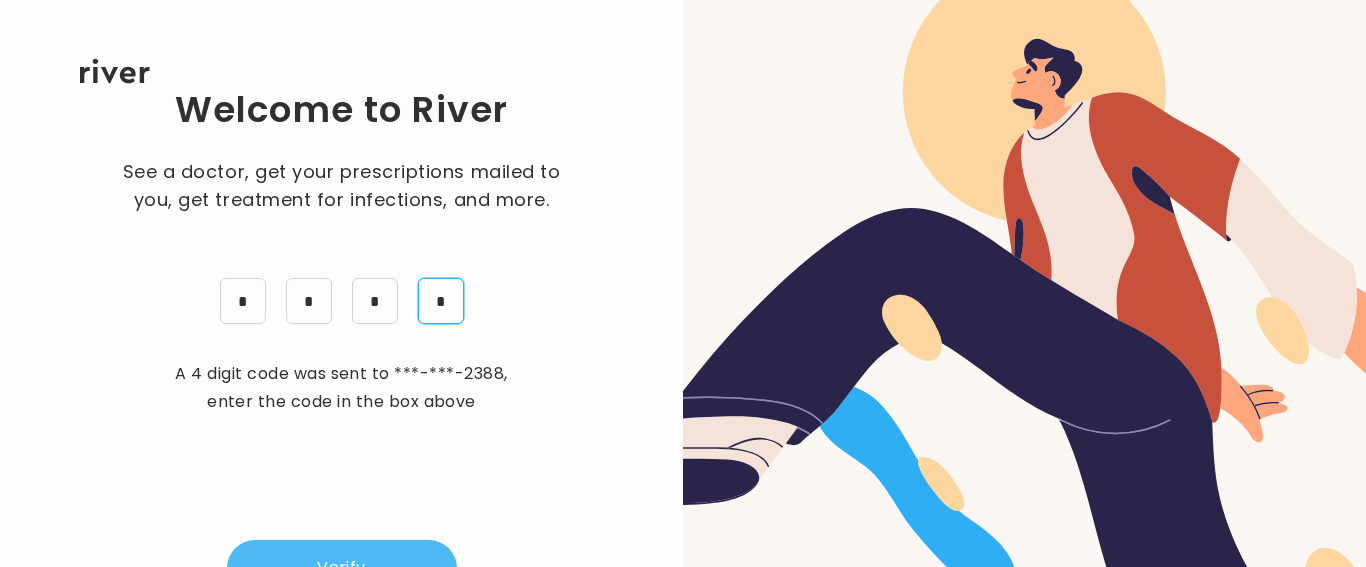 type on "*" 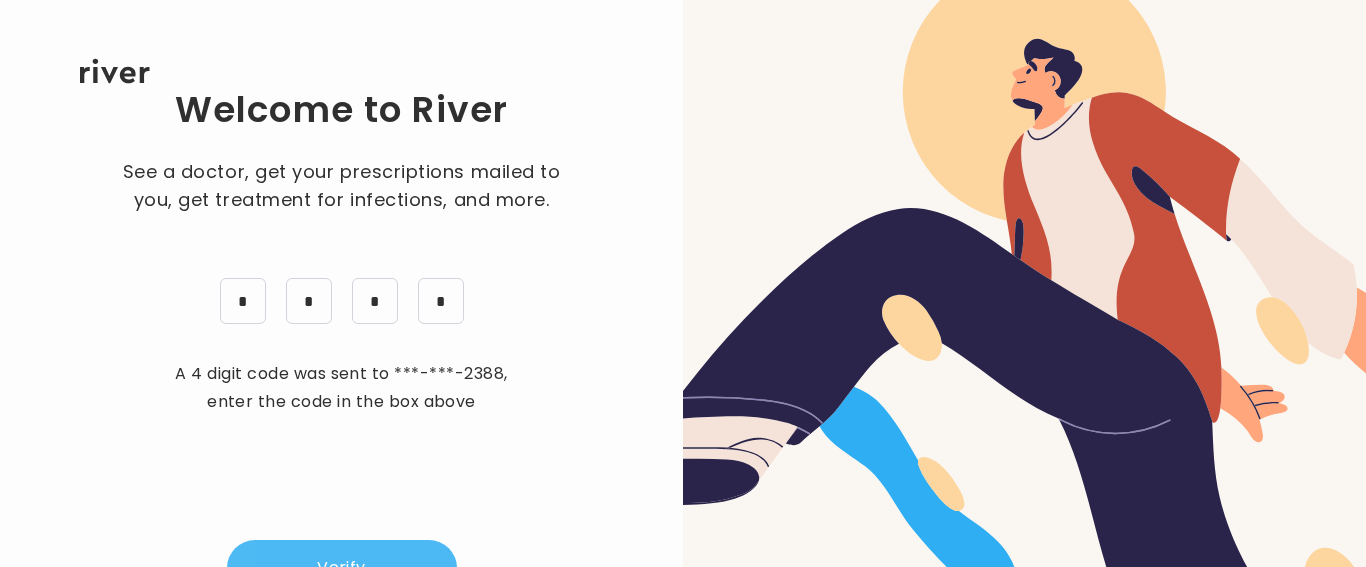 click on "Verify" at bounding box center (342, 568) 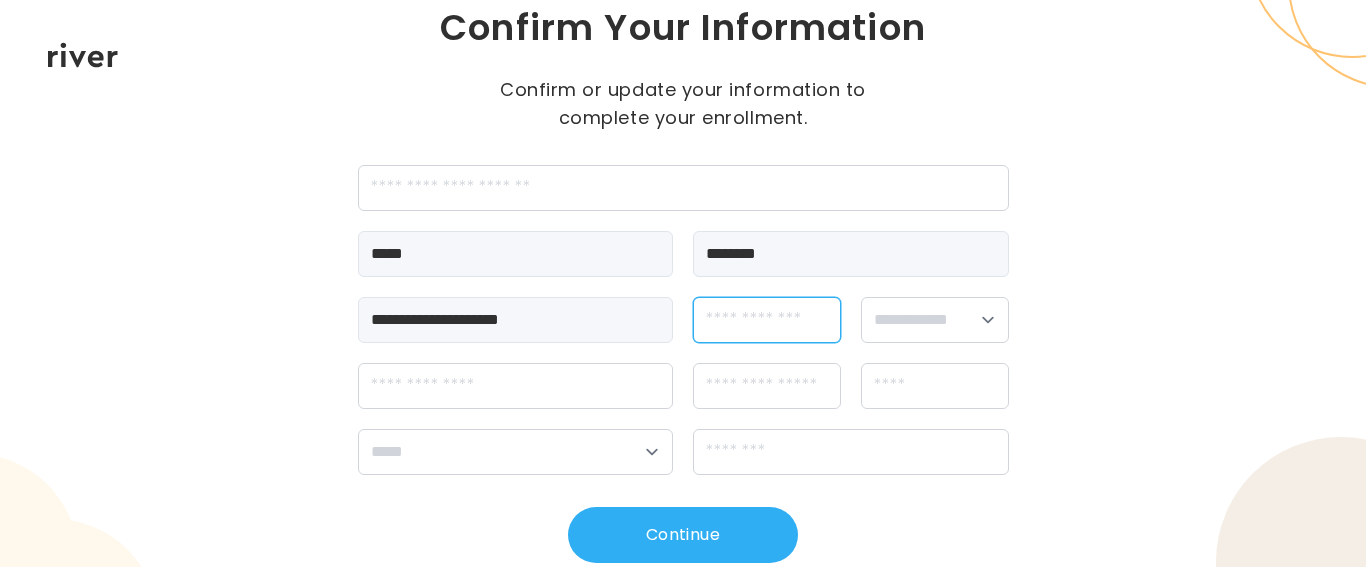 click at bounding box center (767, 320) 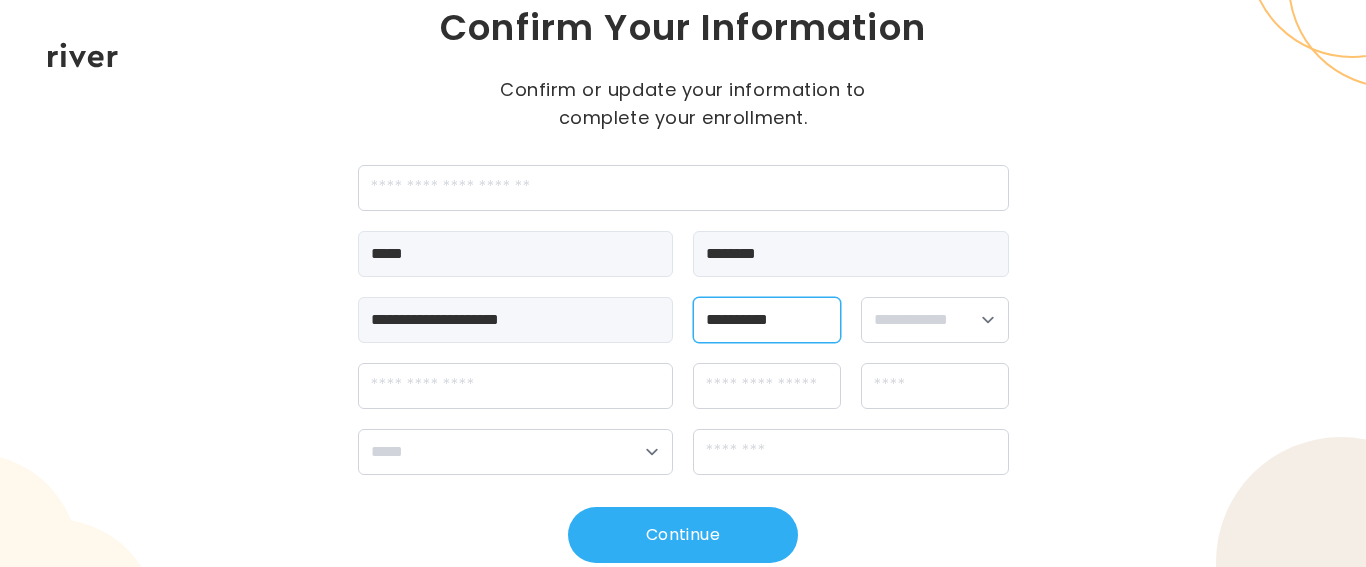 type on "**********" 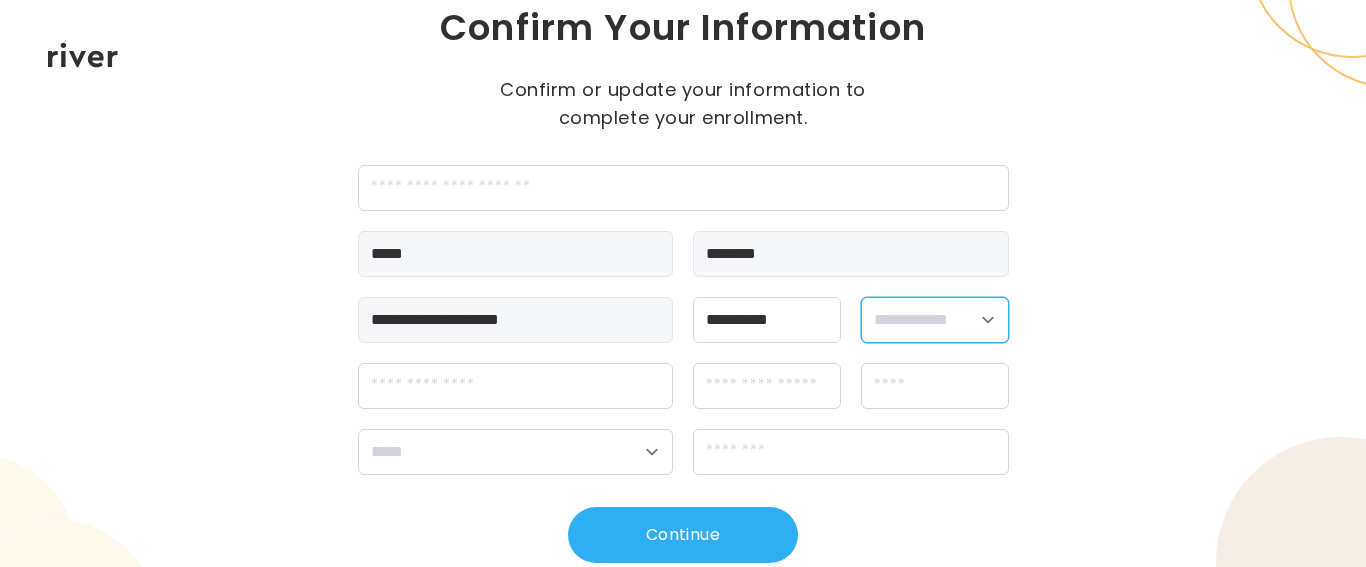 click on "**********" at bounding box center (935, 320) 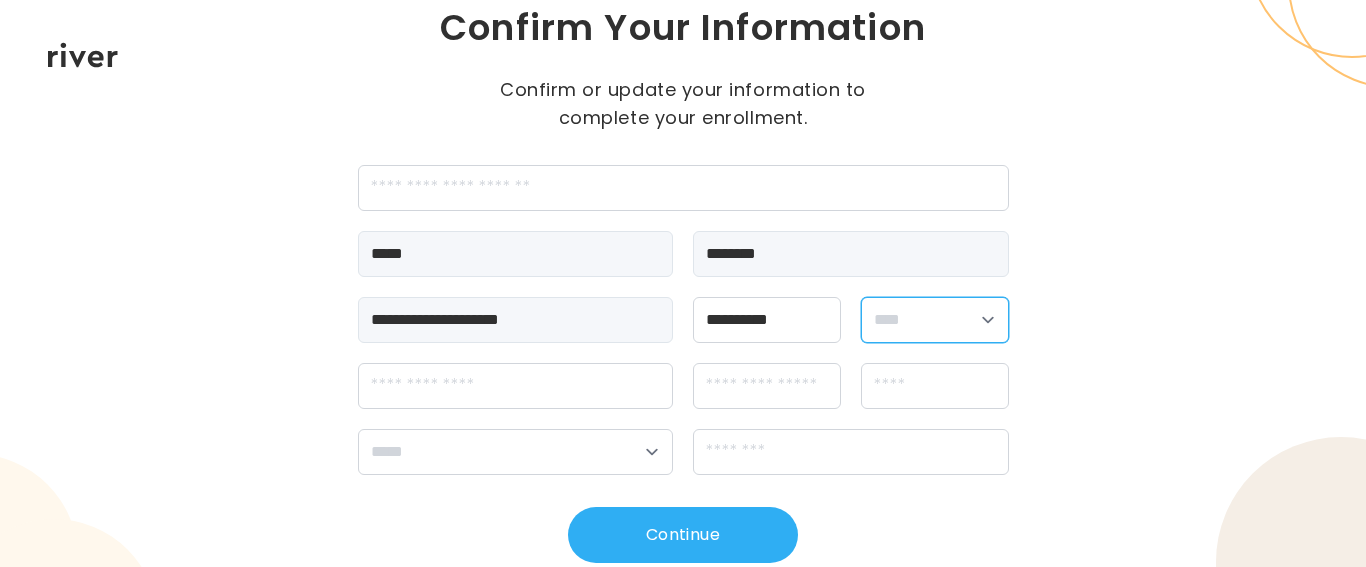 click on "****" at bounding box center [0, 0] 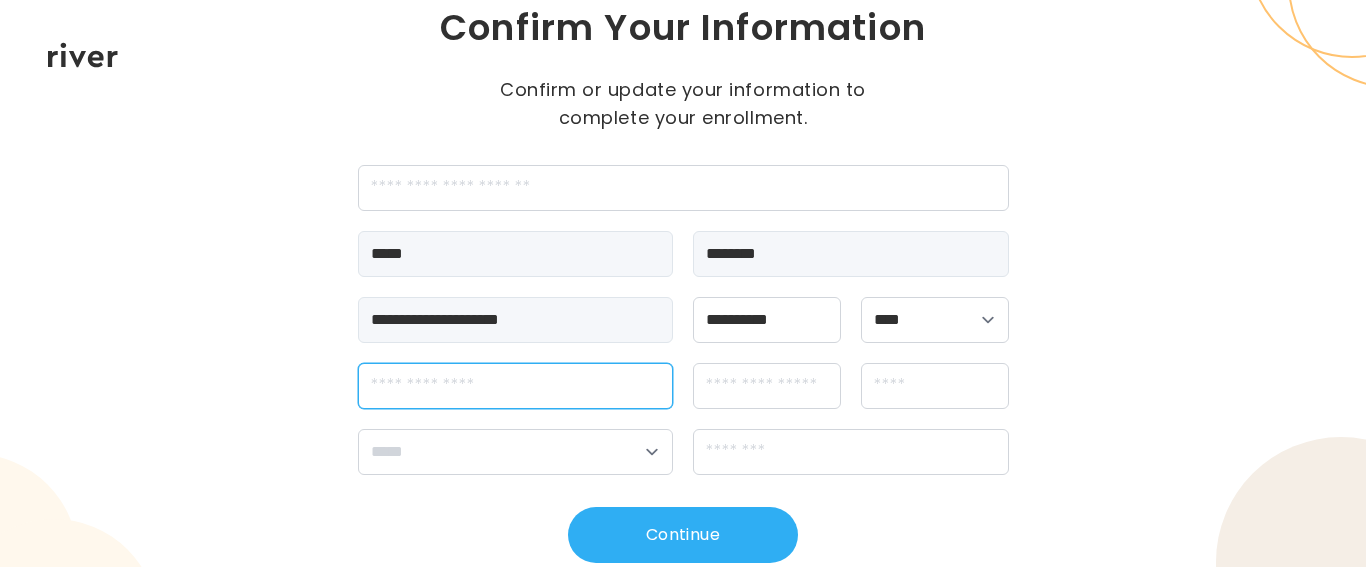 click at bounding box center [516, 386] 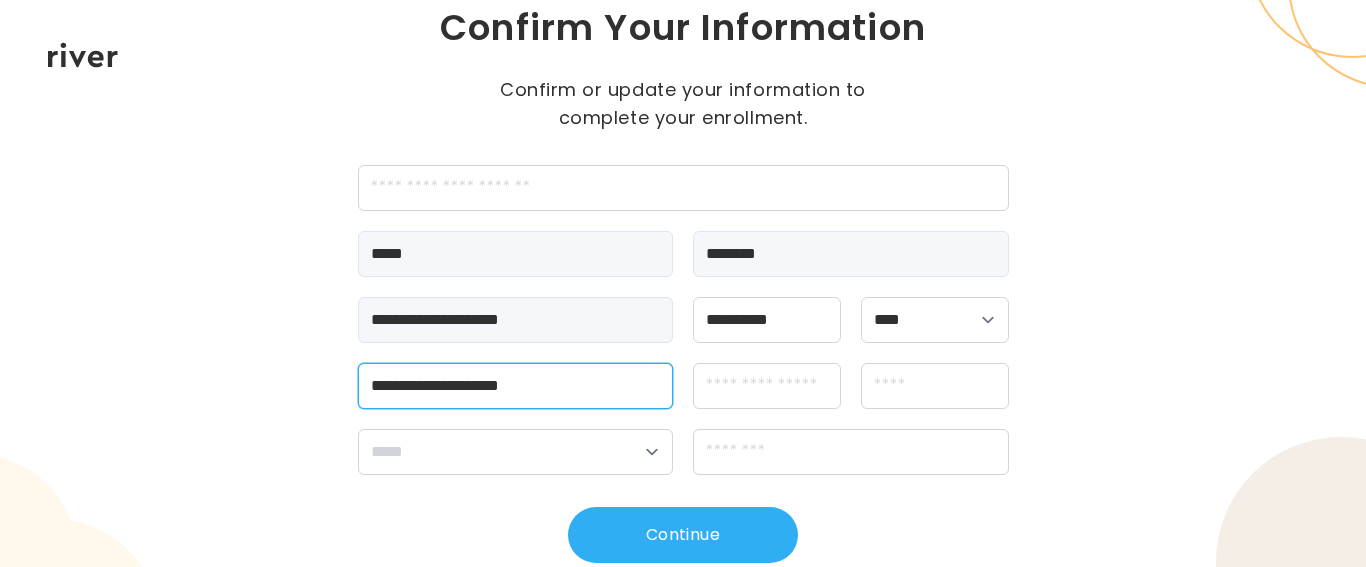 type on "**********" 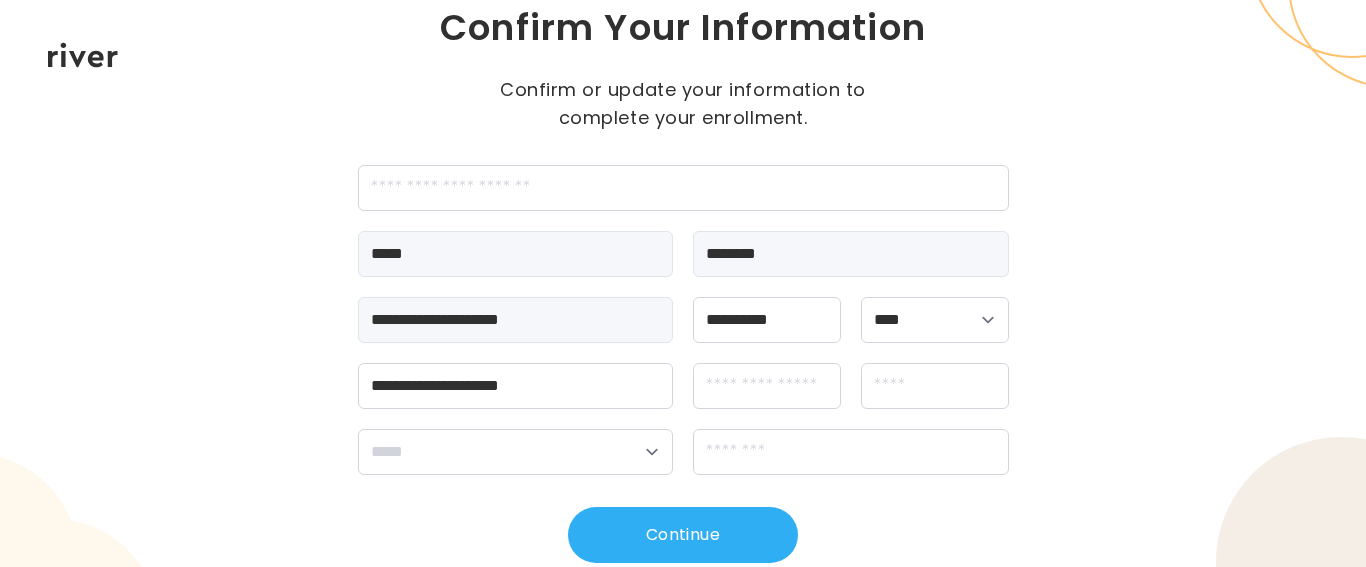 click on "**********" at bounding box center [683, 320] 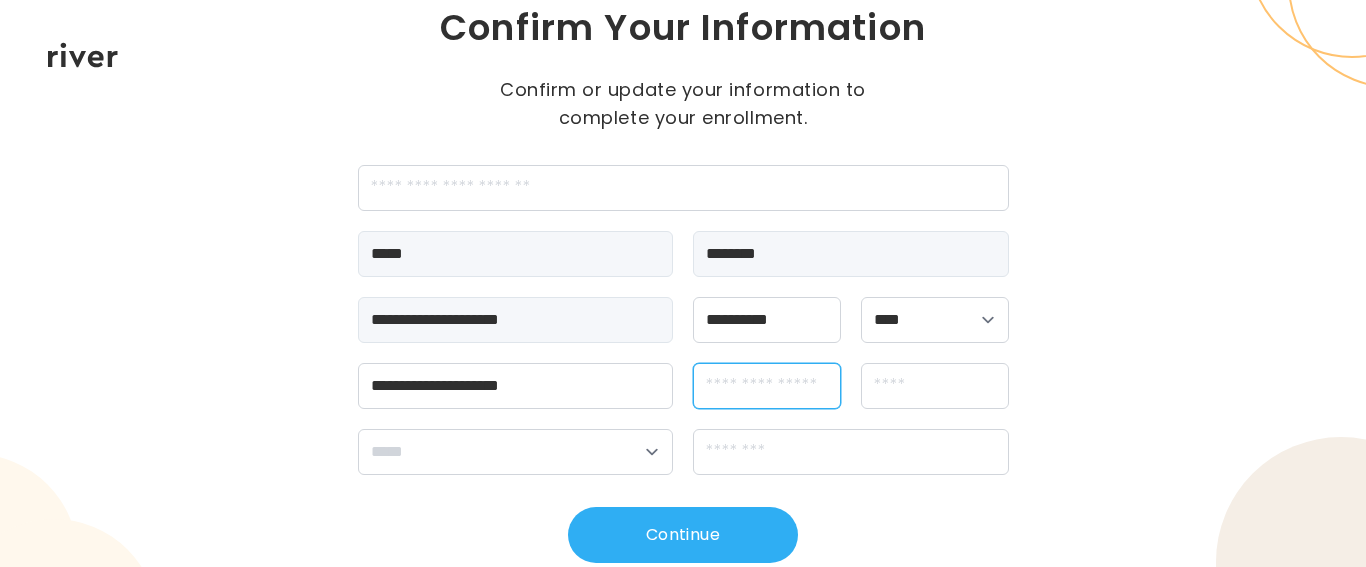 click at bounding box center (767, 386) 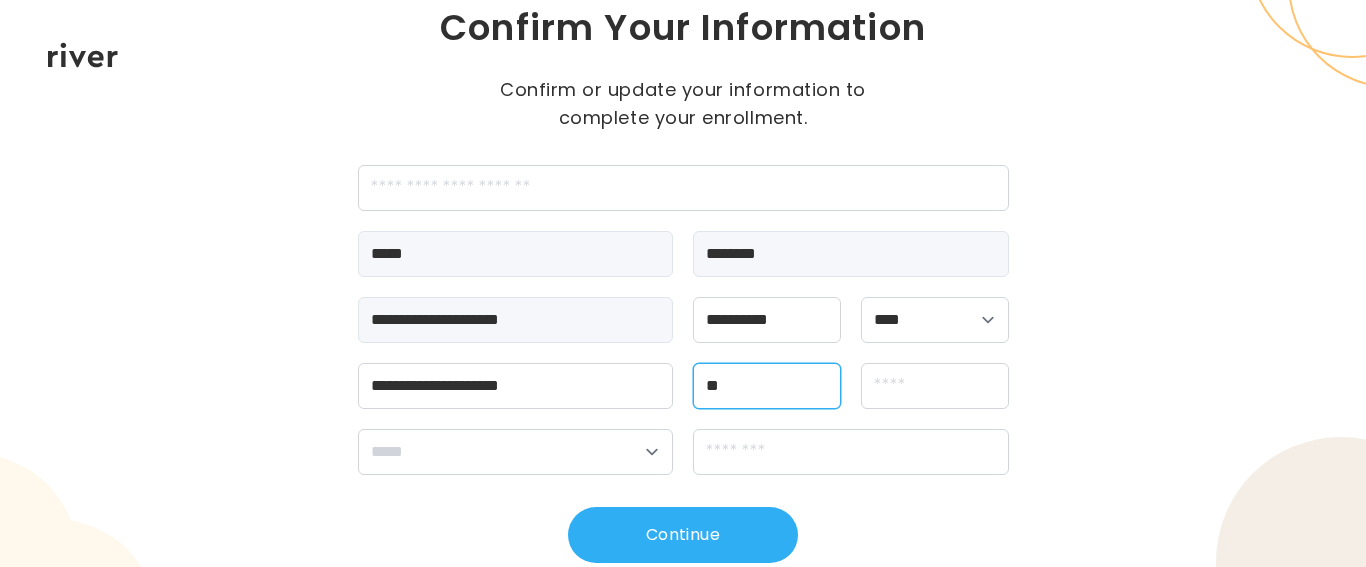 type on "**" 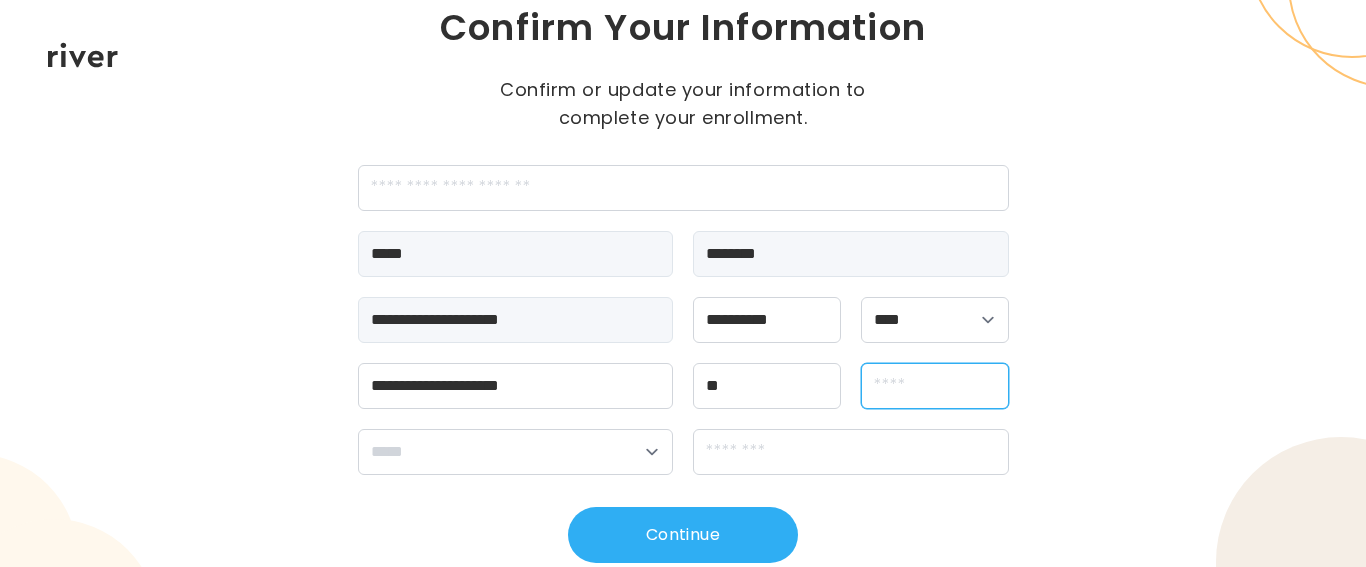 click at bounding box center (935, 386) 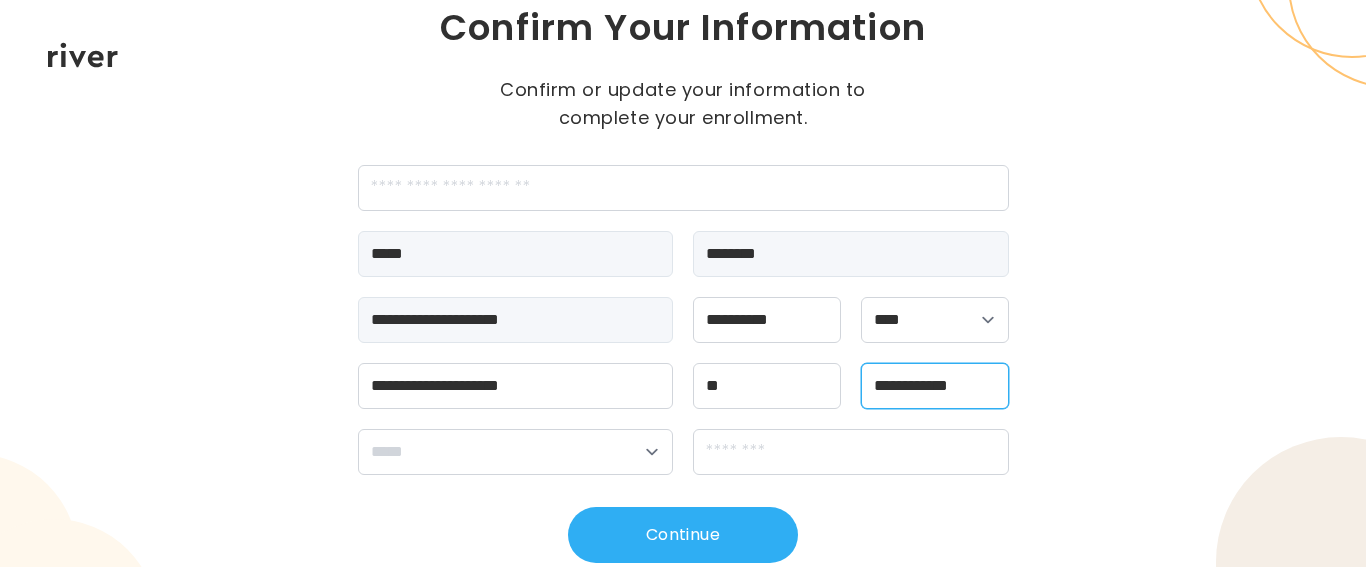 type on "**********" 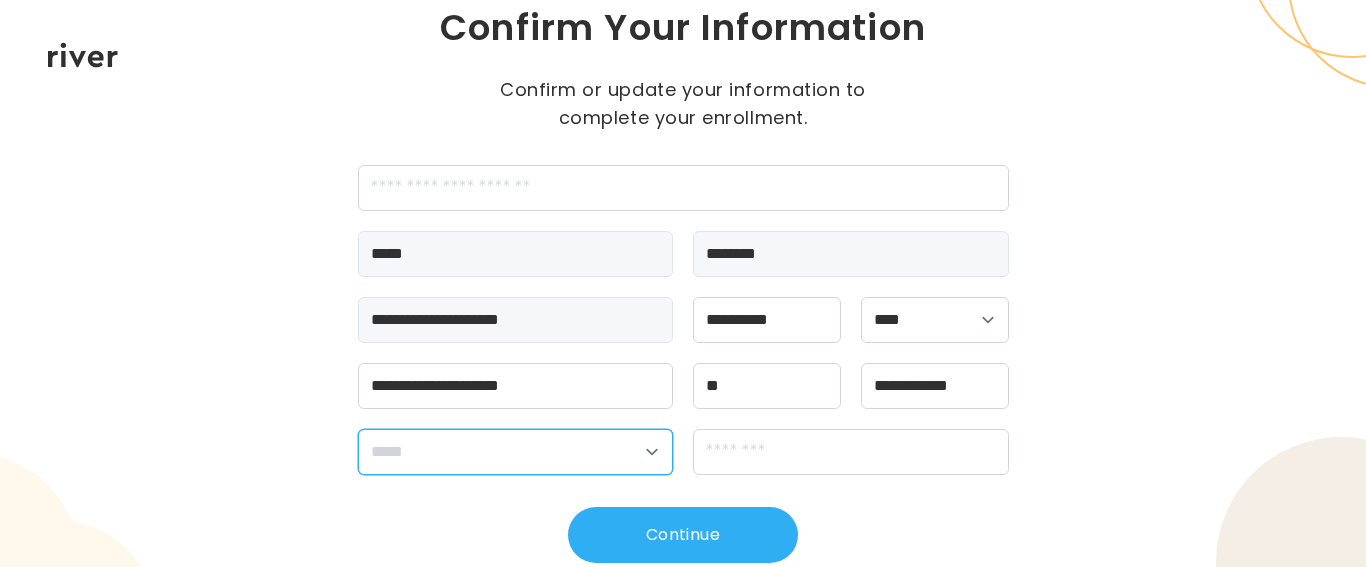 click on "**********" at bounding box center [516, 452] 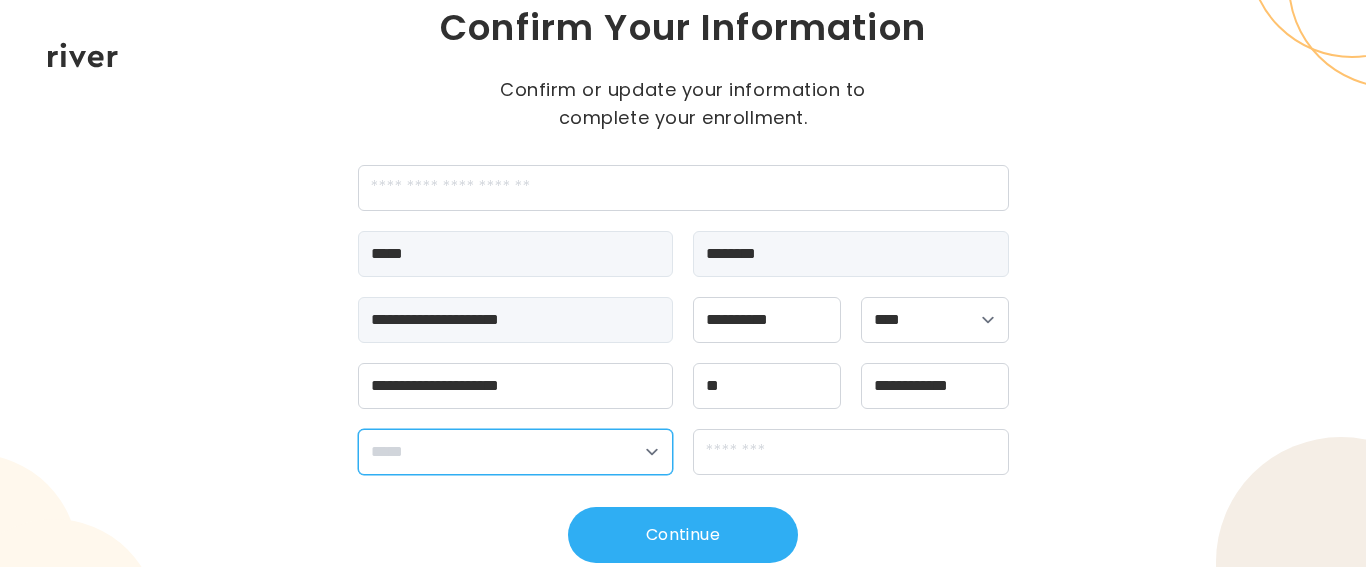 select on "**" 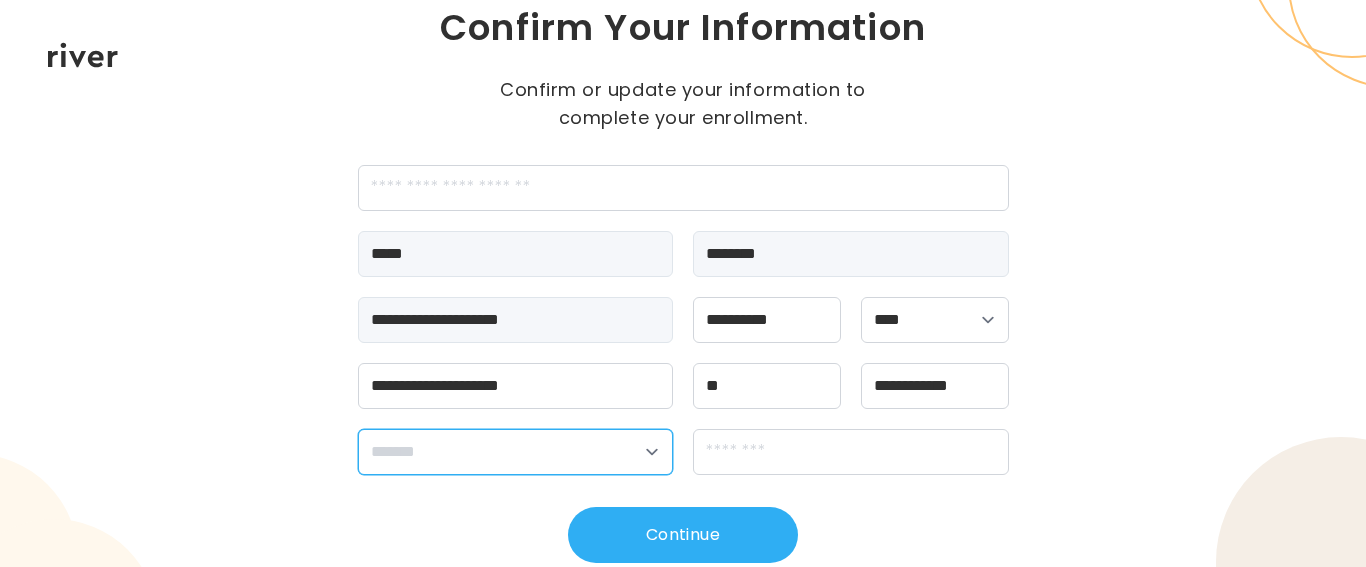 click on "**********" at bounding box center (0, 0) 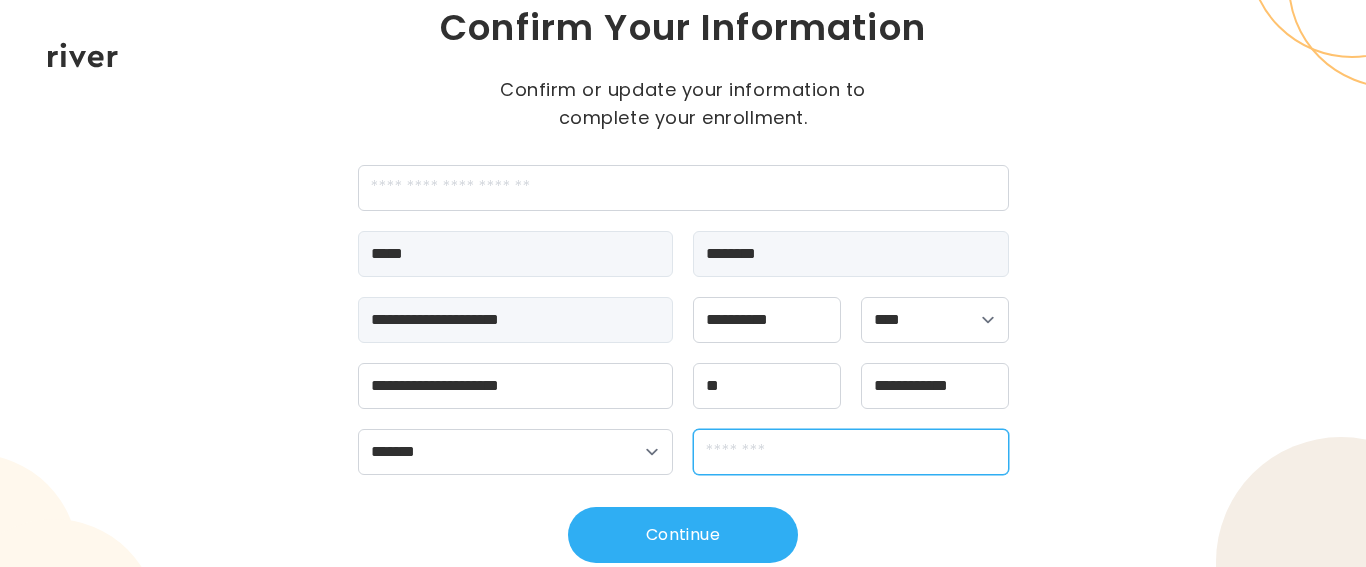 click at bounding box center (851, 452) 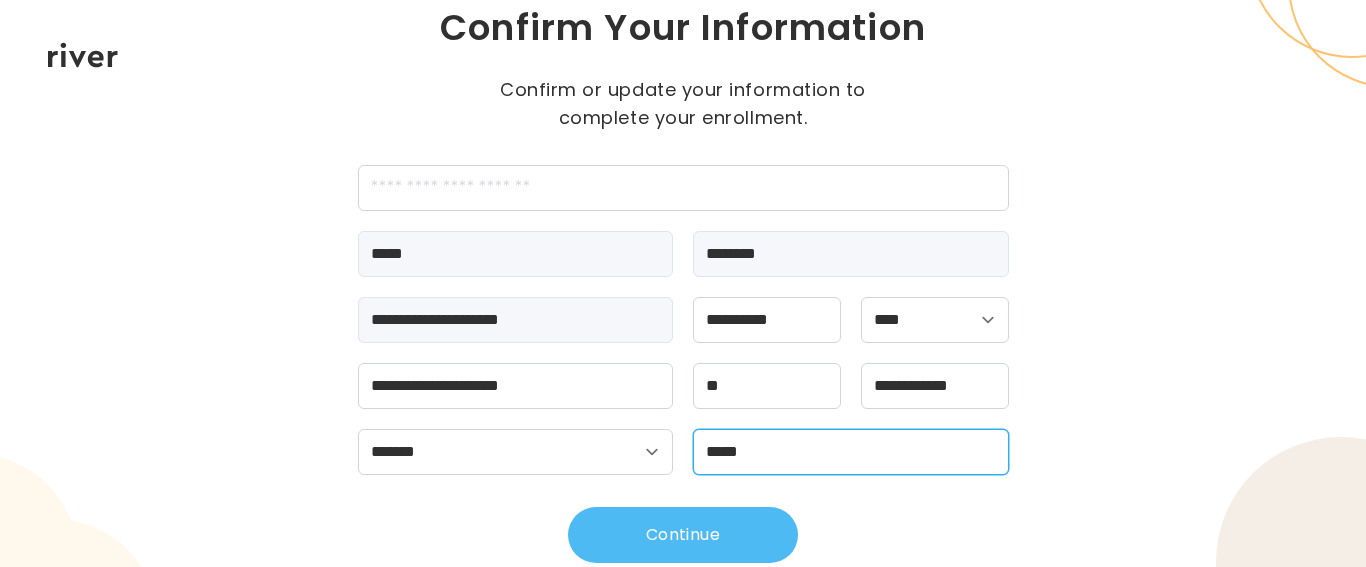 type on "*****" 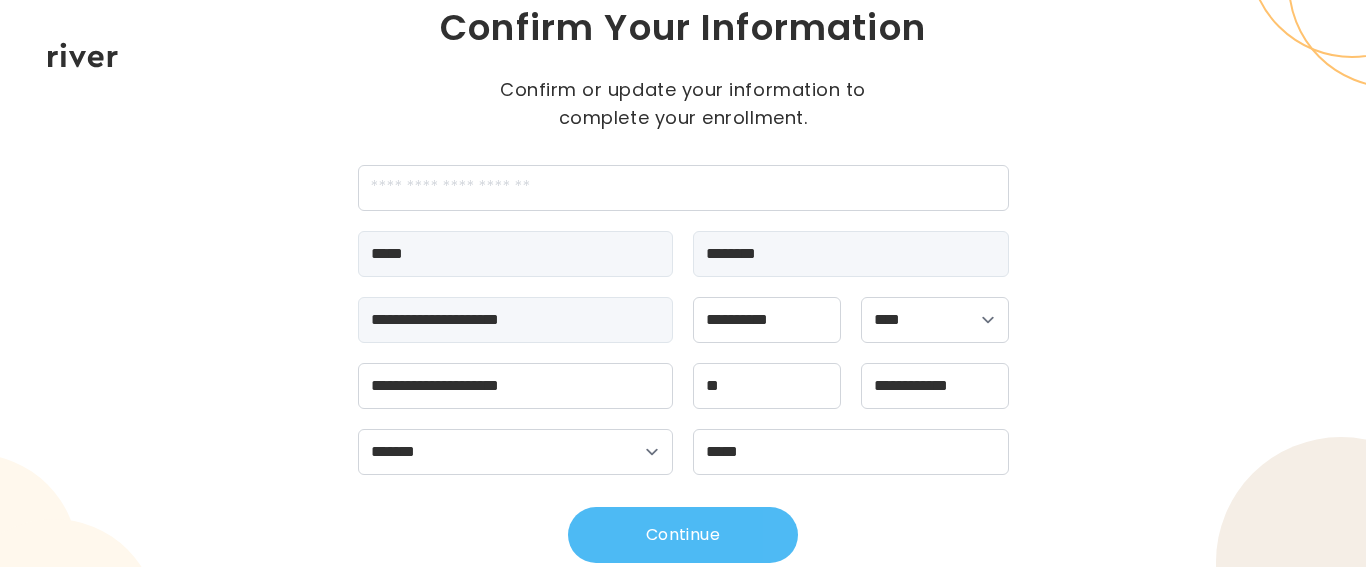 click on "Continue" at bounding box center [683, 535] 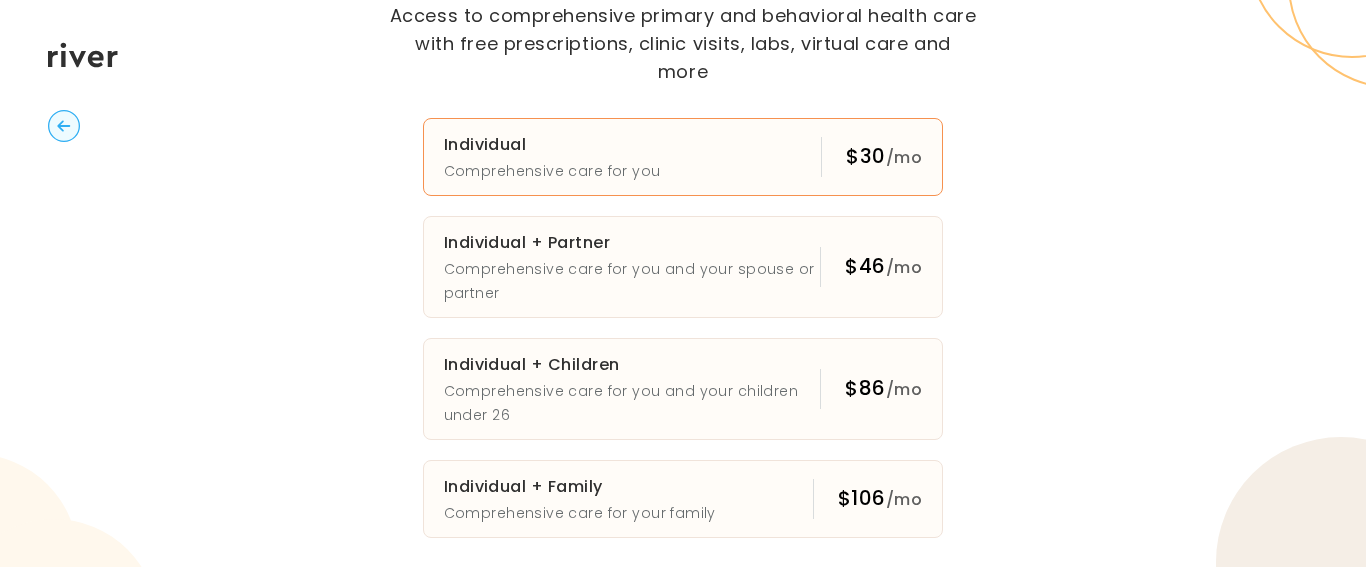 click on "Individual Comprehensive care for you $30 /mo" at bounding box center (683, 157) 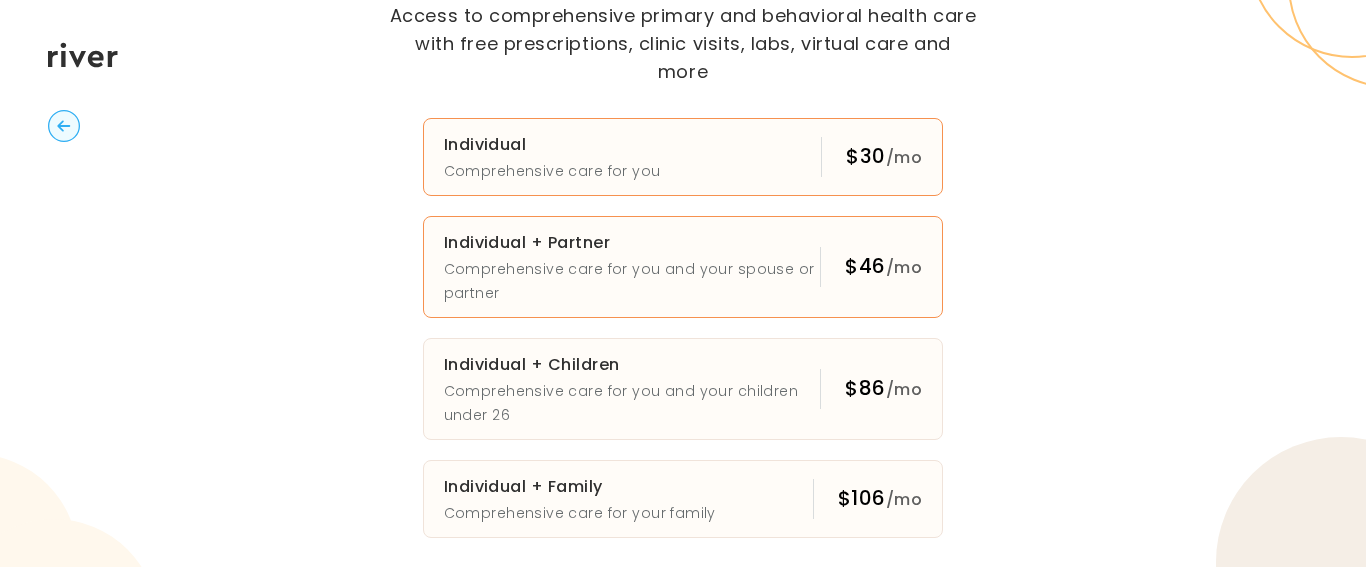 click on "Individual Comprehensive care for you $30 /mo" at bounding box center (683, 157) 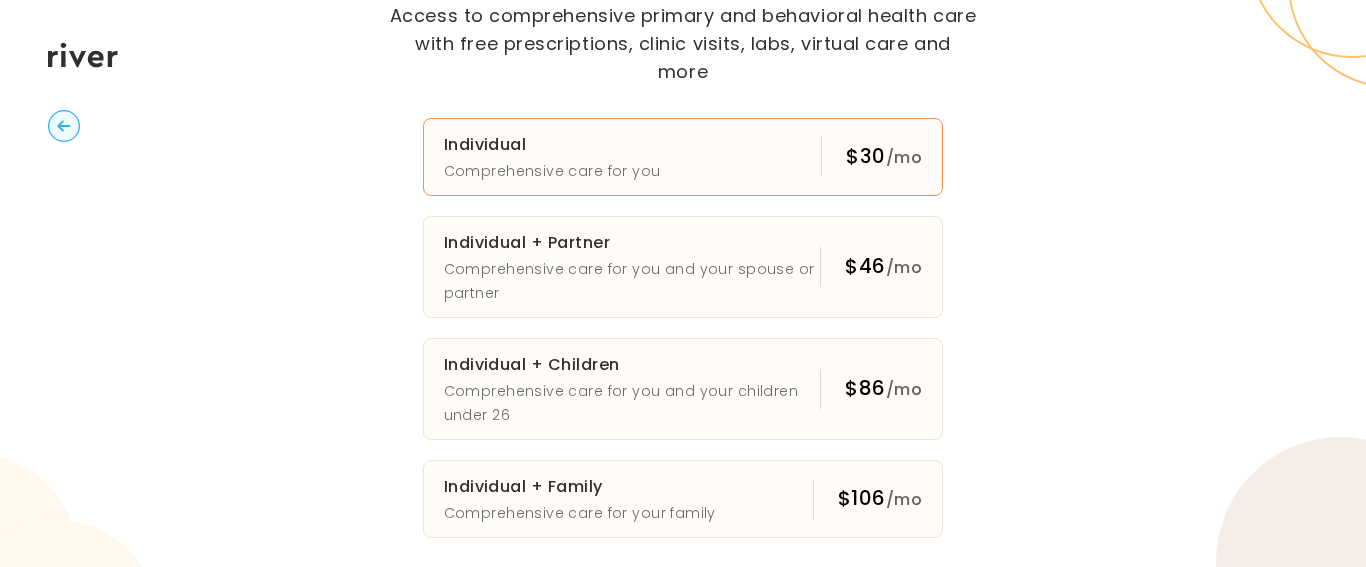 click on "Essential Plans Access to comprehensive primary and behavioral health care with free prescriptions, clinic visits, labs, virtual care and more Individual Comprehensive care for you $30 /mo Individual + Partner Comprehensive care for you and your spouse or partner $46 /mo Individual + Children Comprehensive care for you and your children under 26 $86 /mo Individual + Family Comprehensive care for your family $106 /mo Continue" at bounding box center [683, 284] 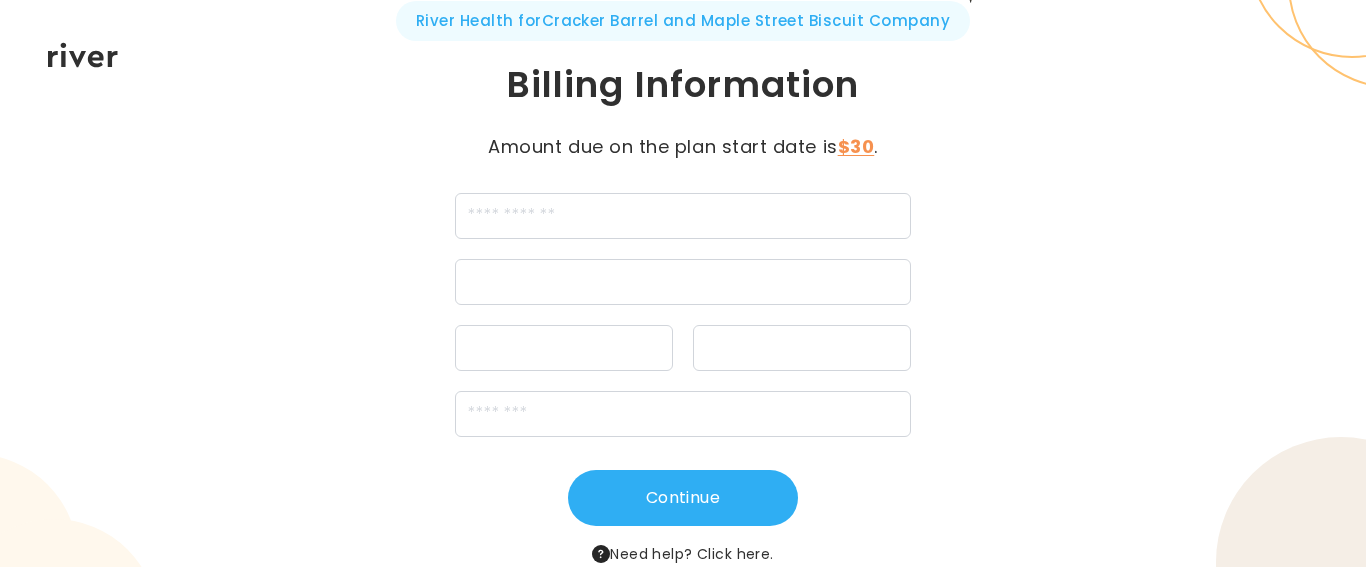 click on "Continue" at bounding box center [683, 498] 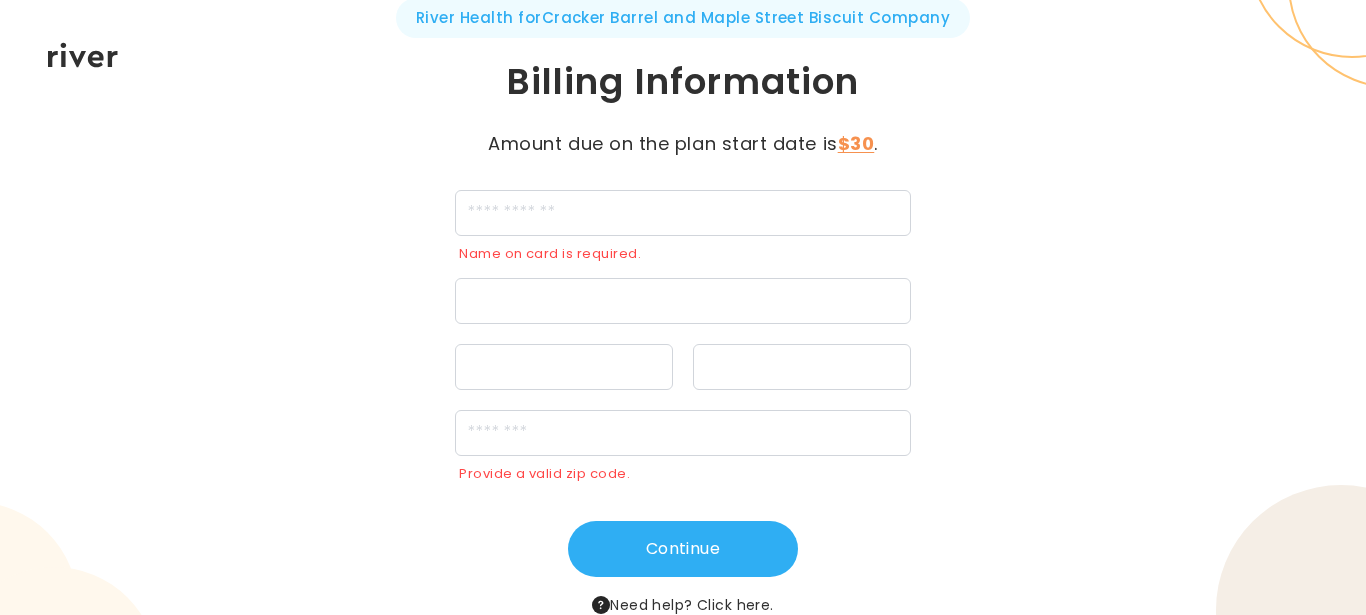 click on "River Health for  Cracker Barrel and Maple Street Biscuit Company" at bounding box center [683, 18] 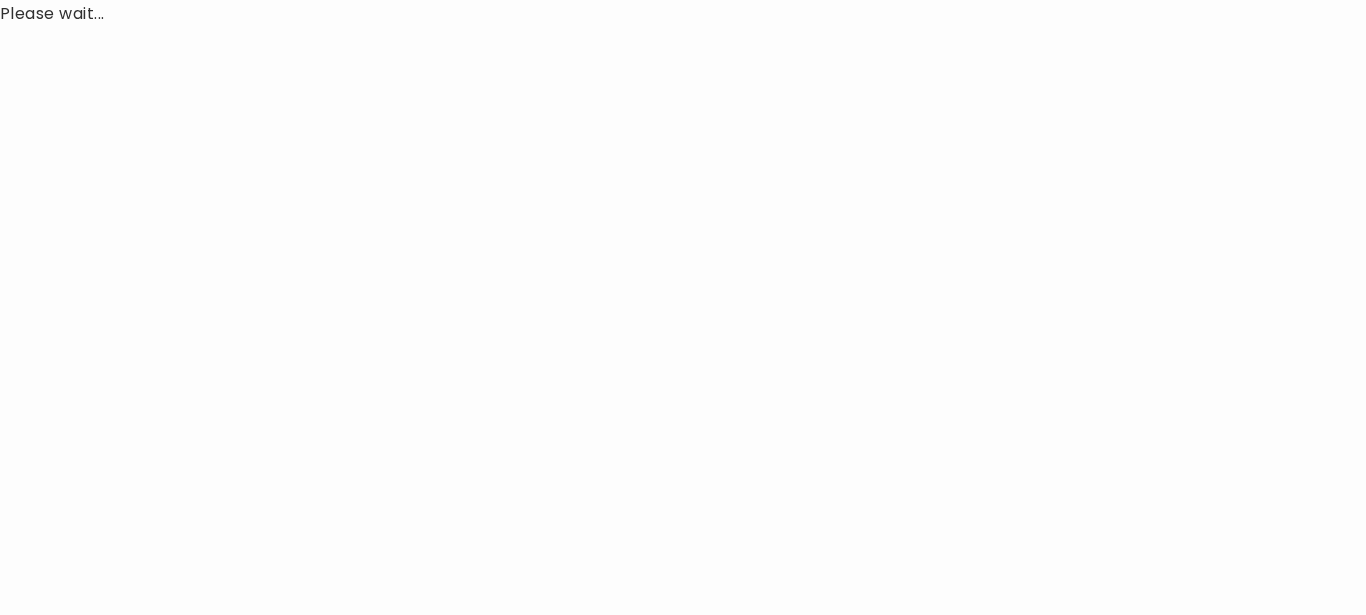 scroll, scrollTop: 0, scrollLeft: 0, axis: both 